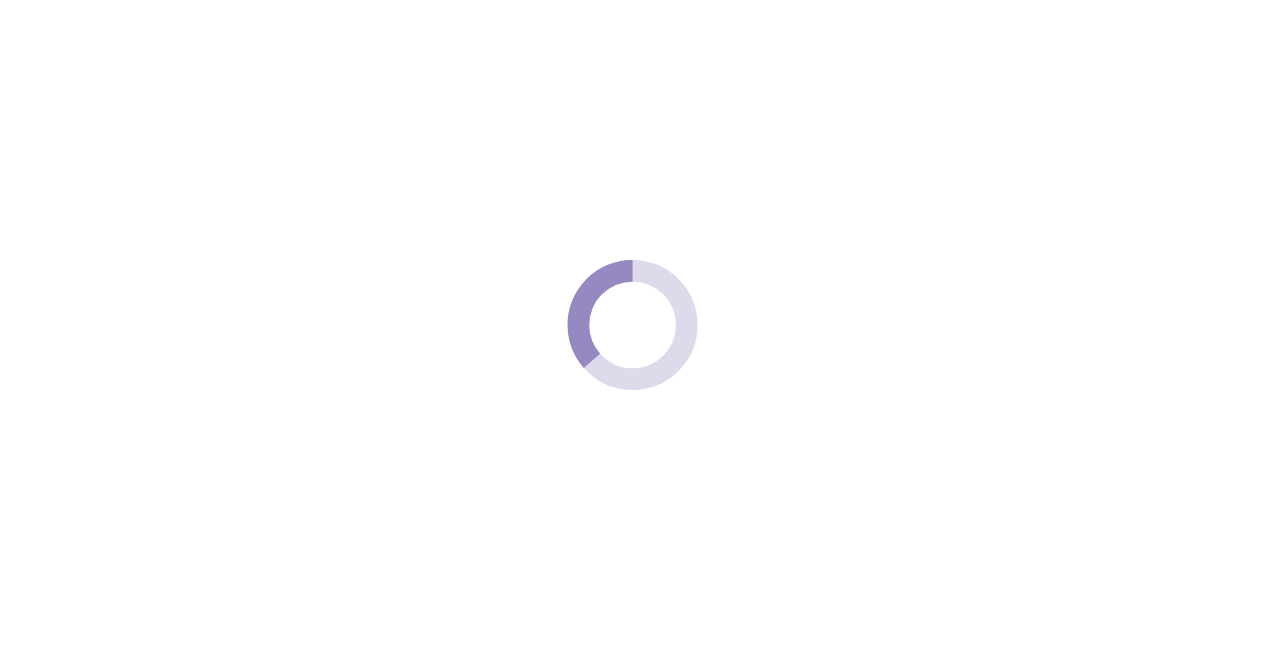 scroll, scrollTop: 0, scrollLeft: 0, axis: both 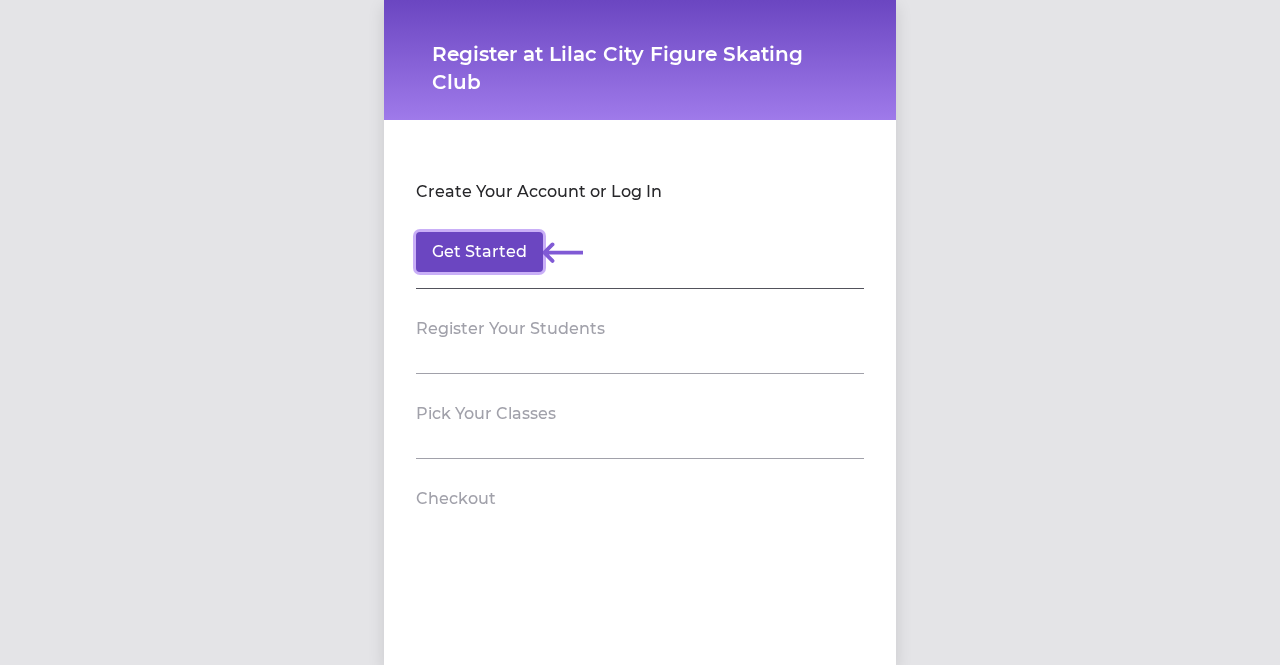 click on "Get Started" at bounding box center [479, 252] 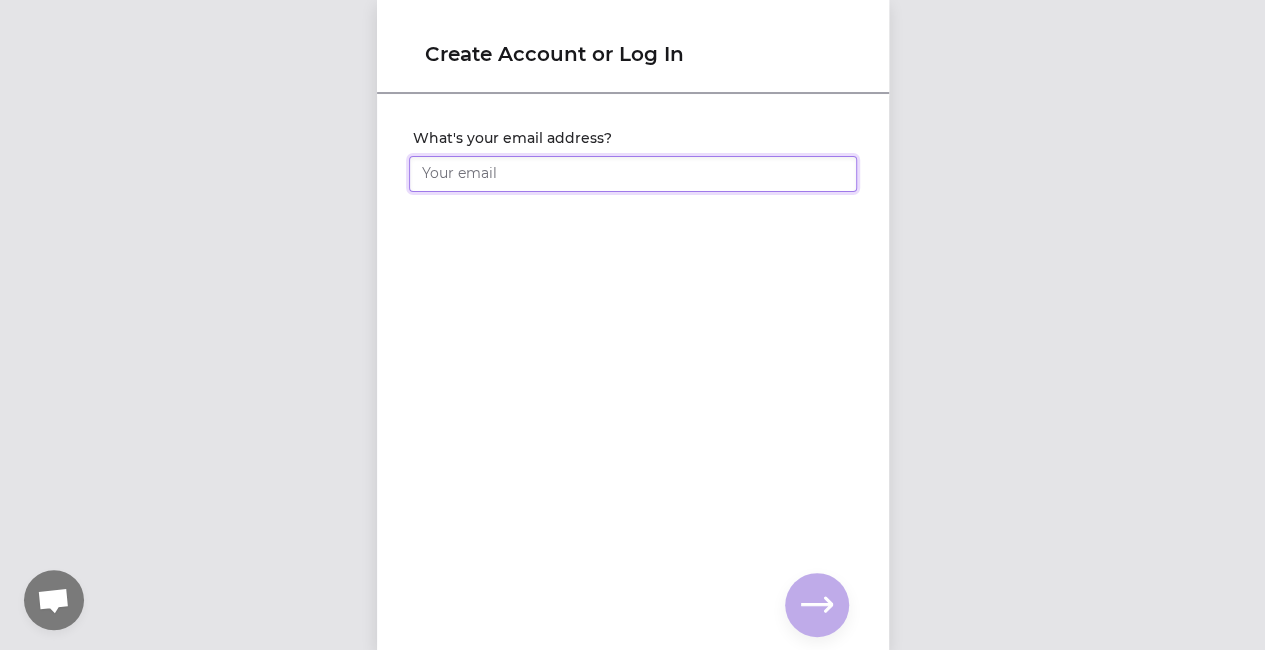 click on "What's your email address?" at bounding box center [633, 174] 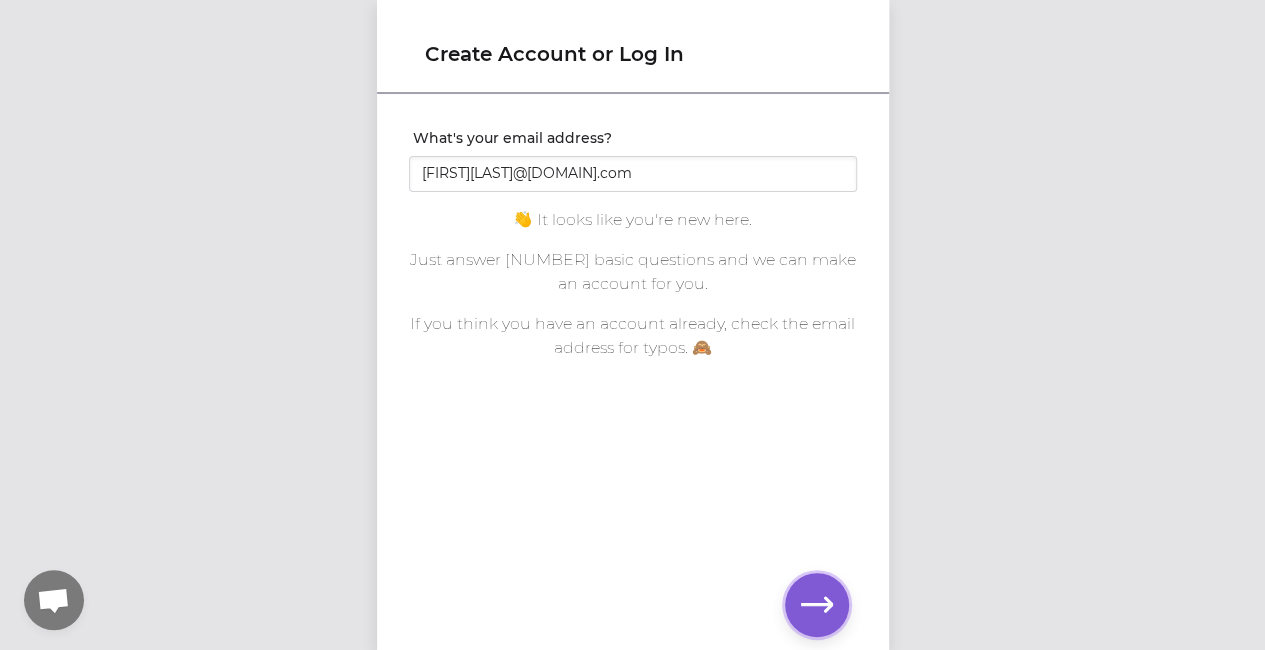 click at bounding box center (817, 605) 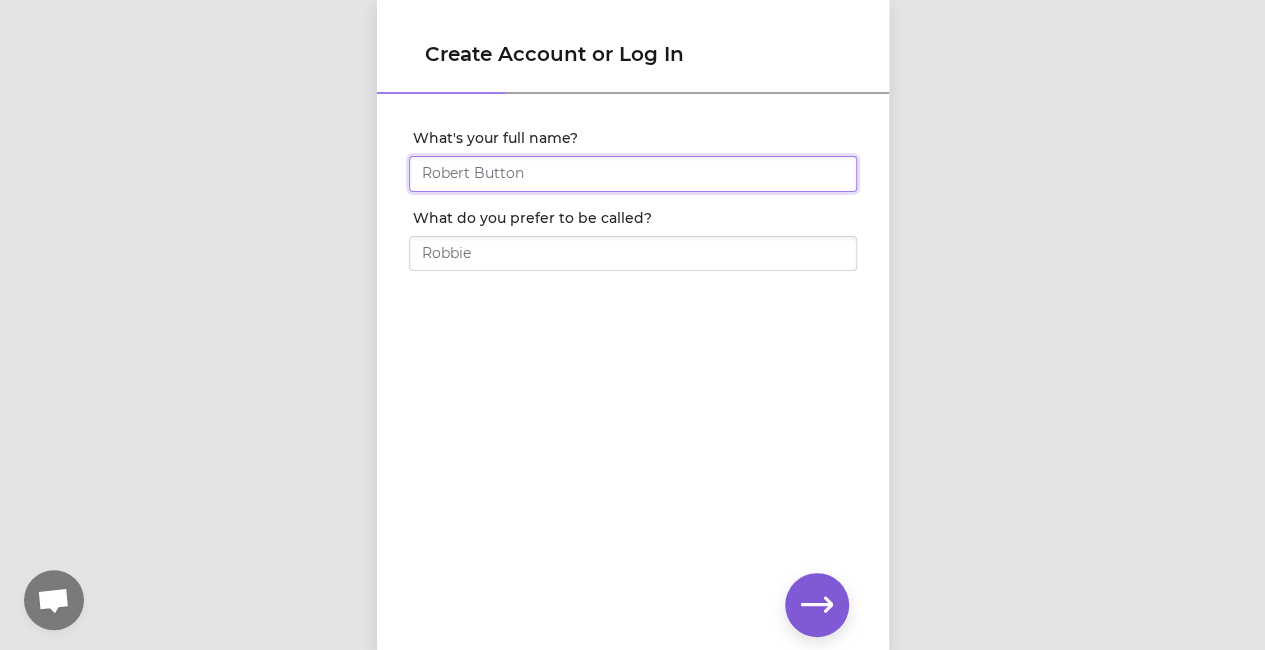 drag, startPoint x: 584, startPoint y: 181, endPoint x: 188, endPoint y: 191, distance: 396.12625 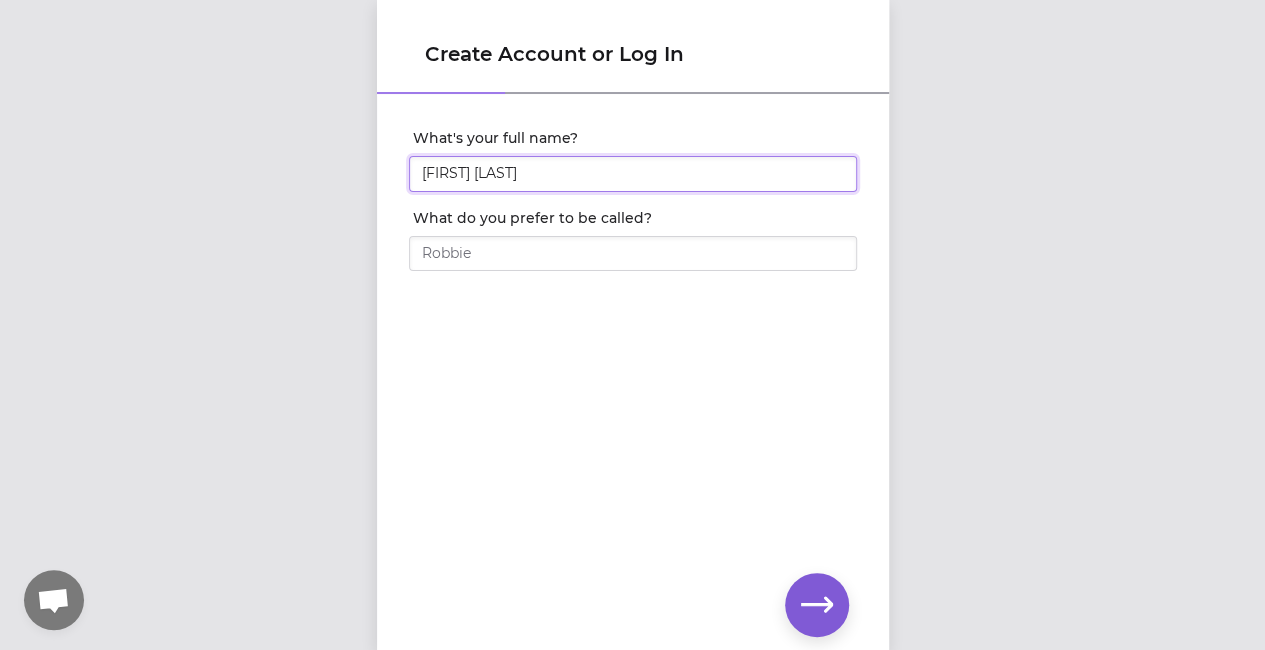 type on "[FIRST] [LAST]" 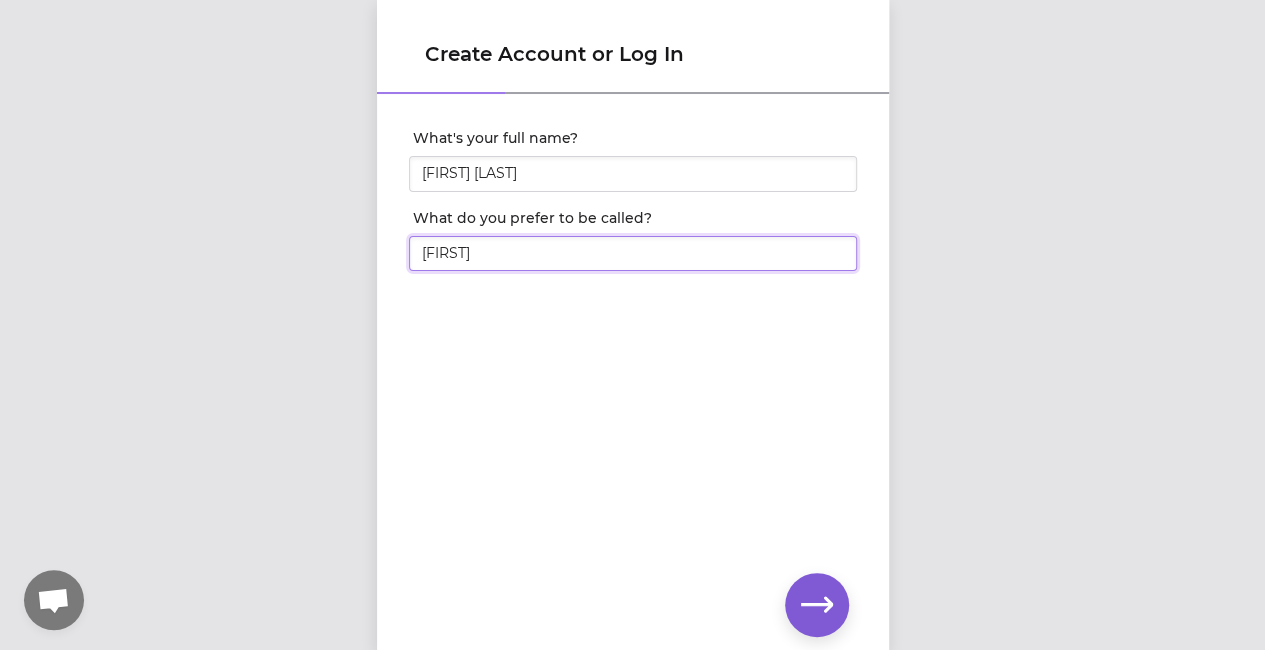 type on "[FIRST]" 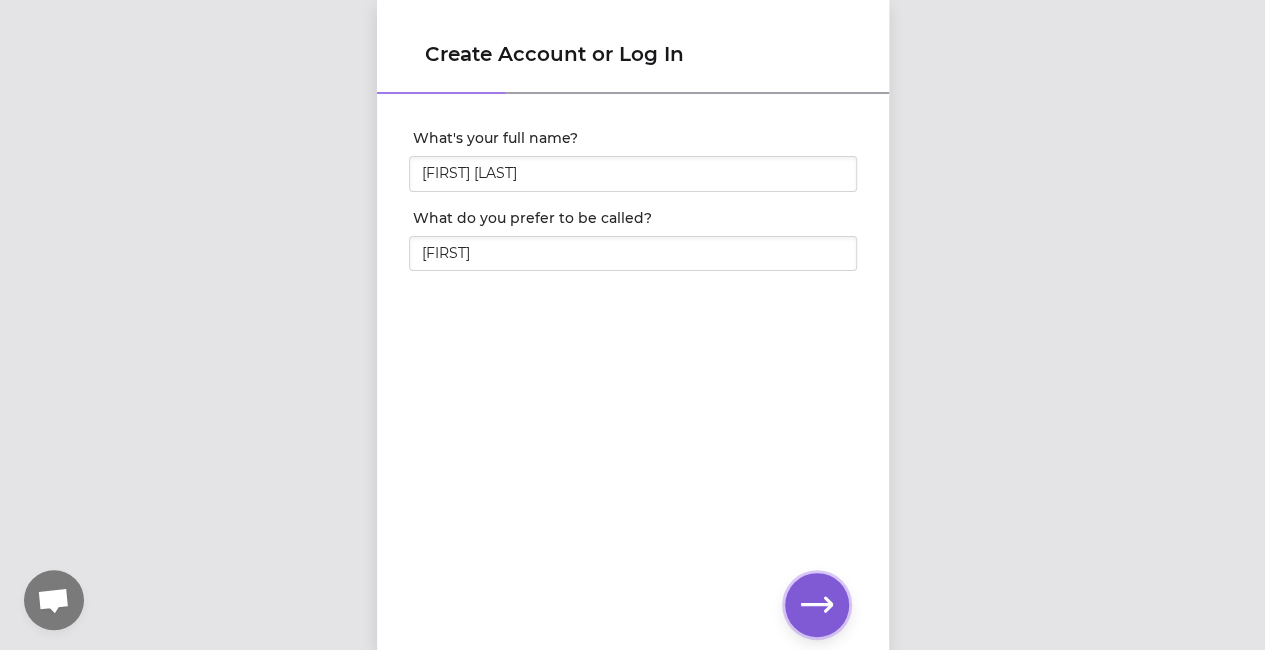 click 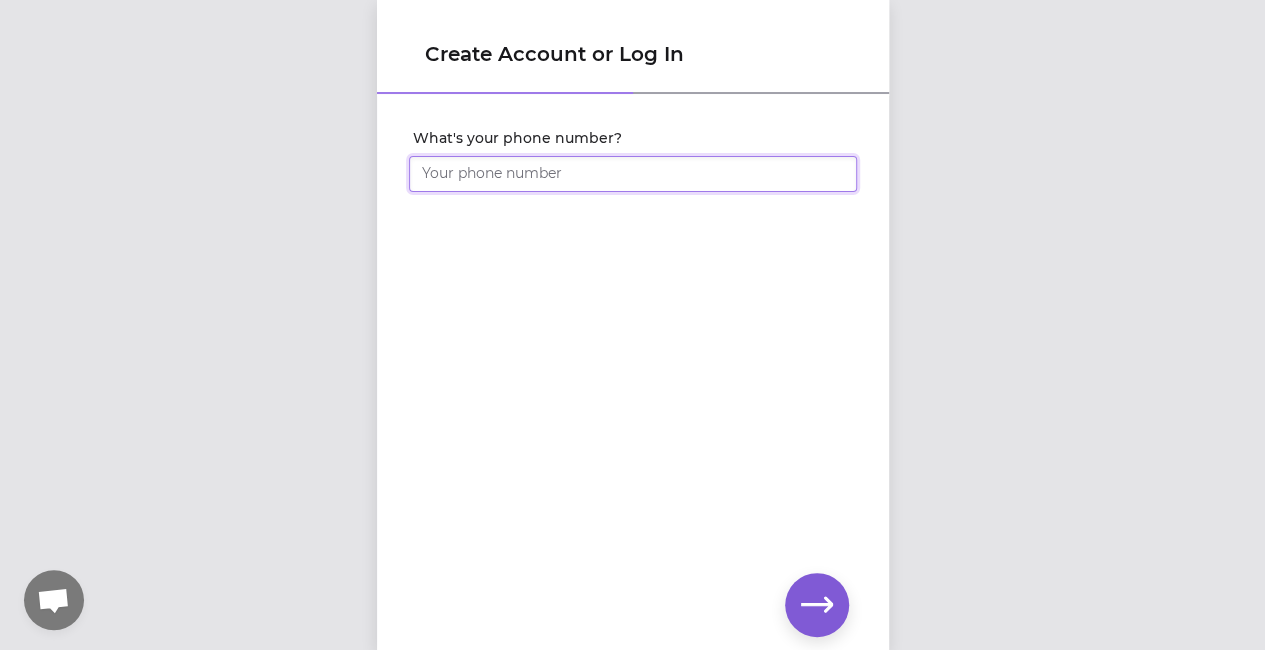 click on "What's your phone number?" at bounding box center (633, 174) 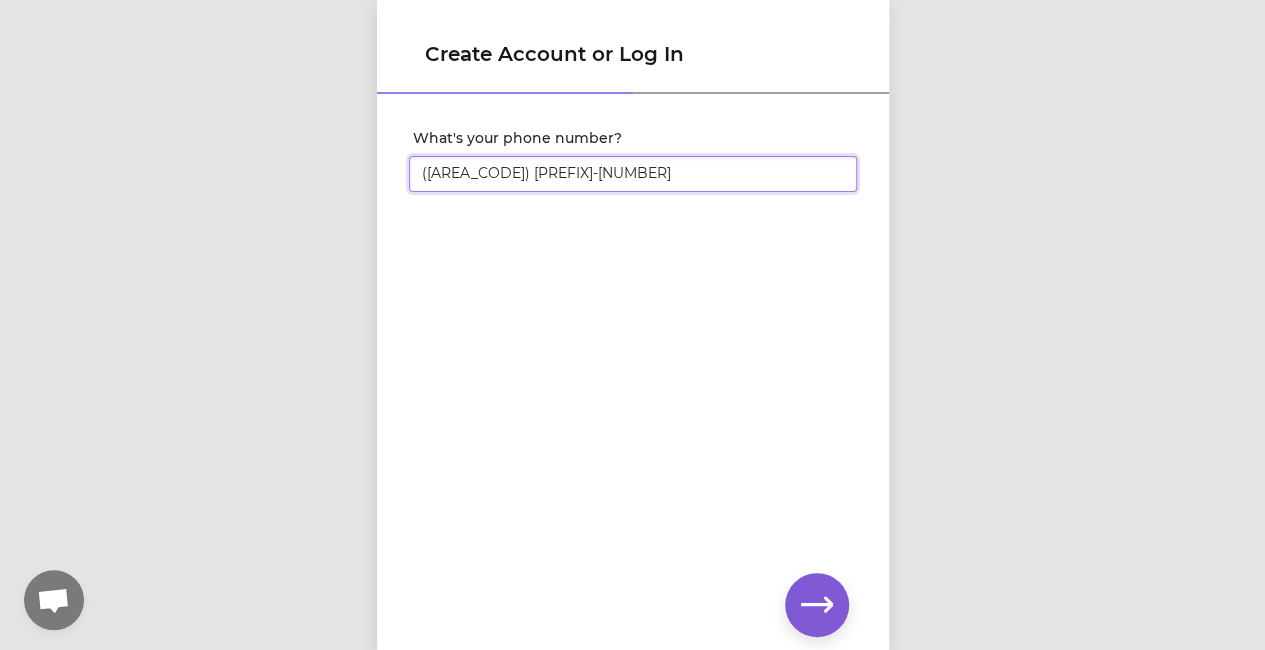 type on "([AREA_CODE]) [PREFIX]-[NUMBER]" 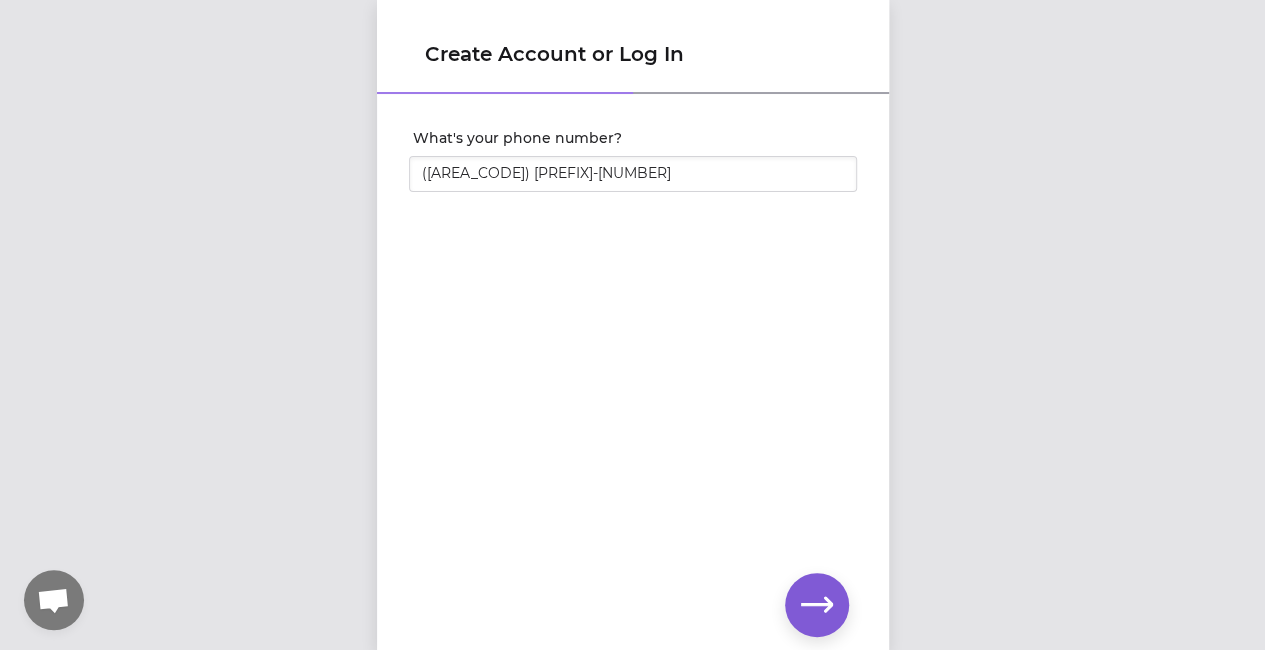 click on "Create Account or Log In What's your phone number? ([AREA_CODE]) [PREFIX]-[NUMBER]" at bounding box center (633, 325) 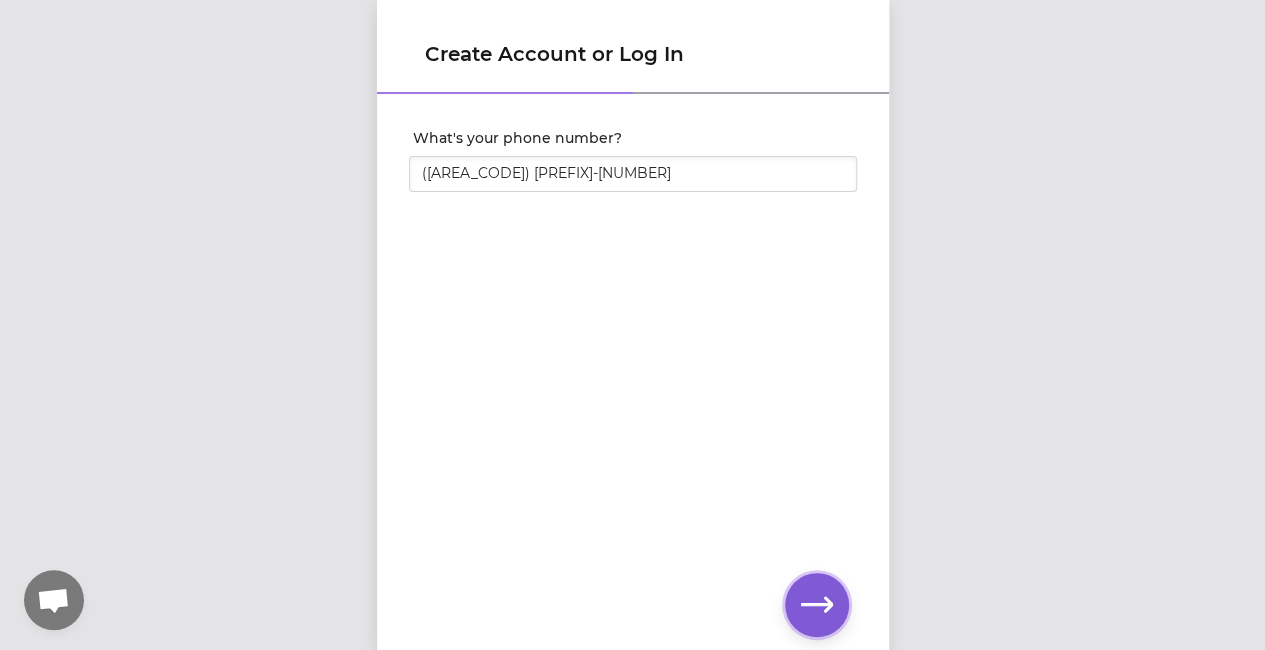 click 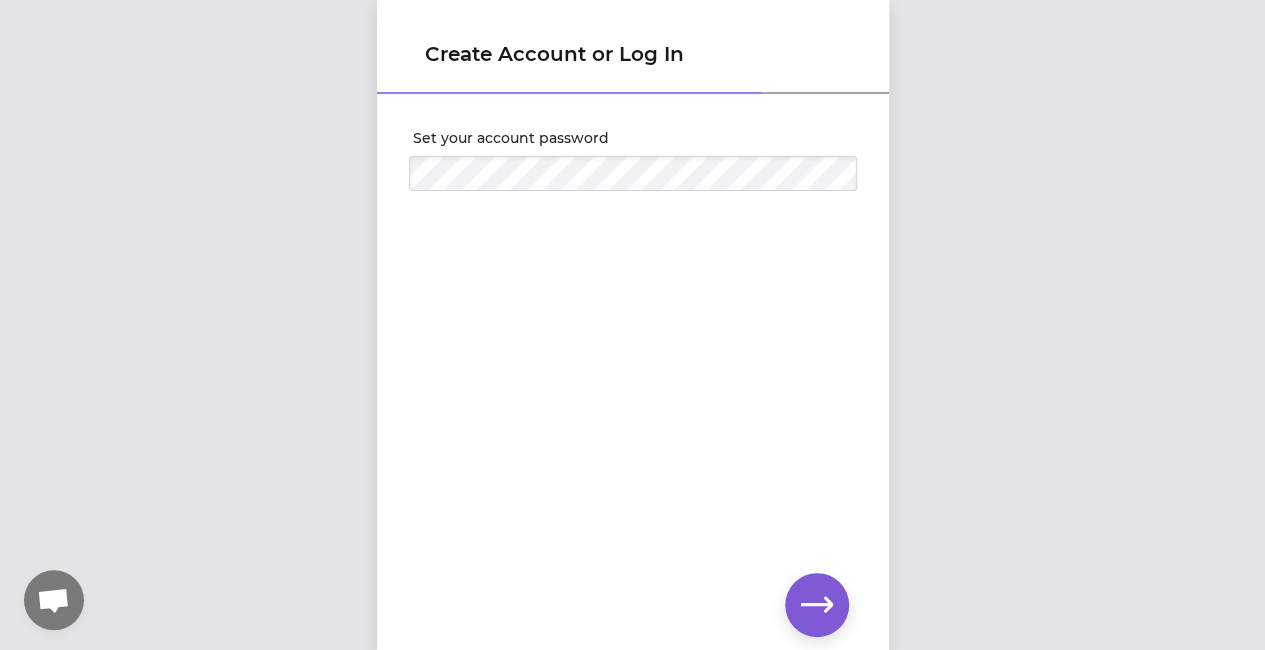 click at bounding box center (633, 199) 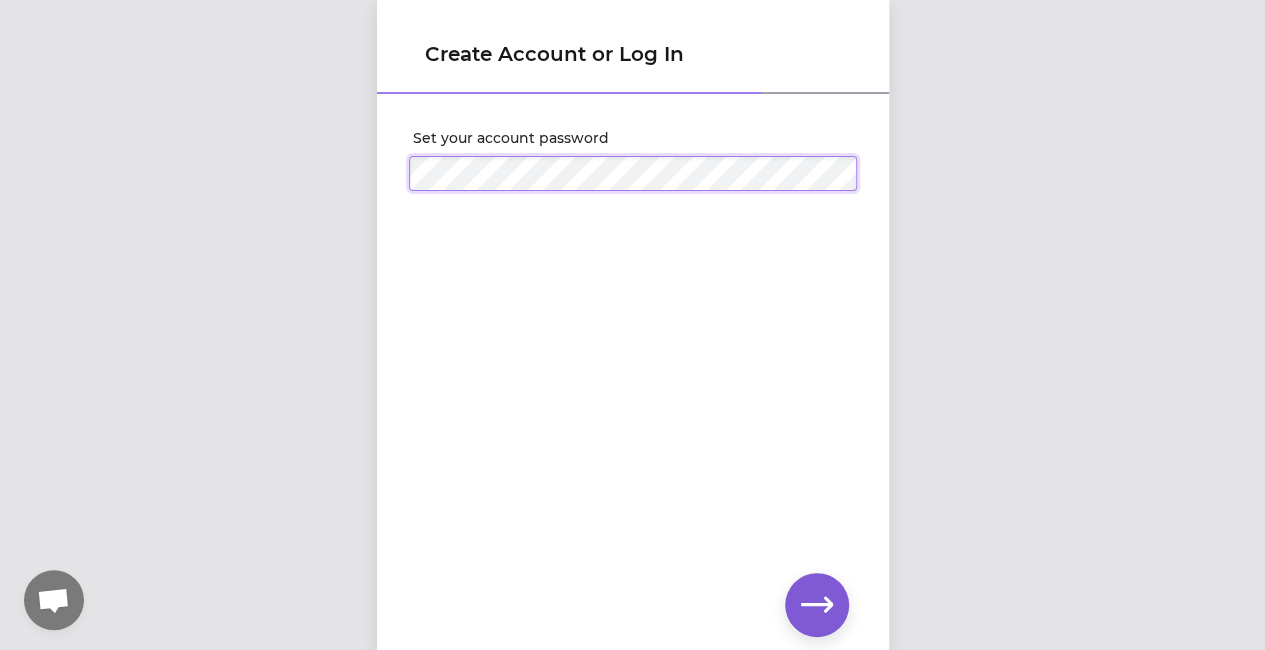 click on "Create Account or Log In Set your account password" at bounding box center [632, 325] 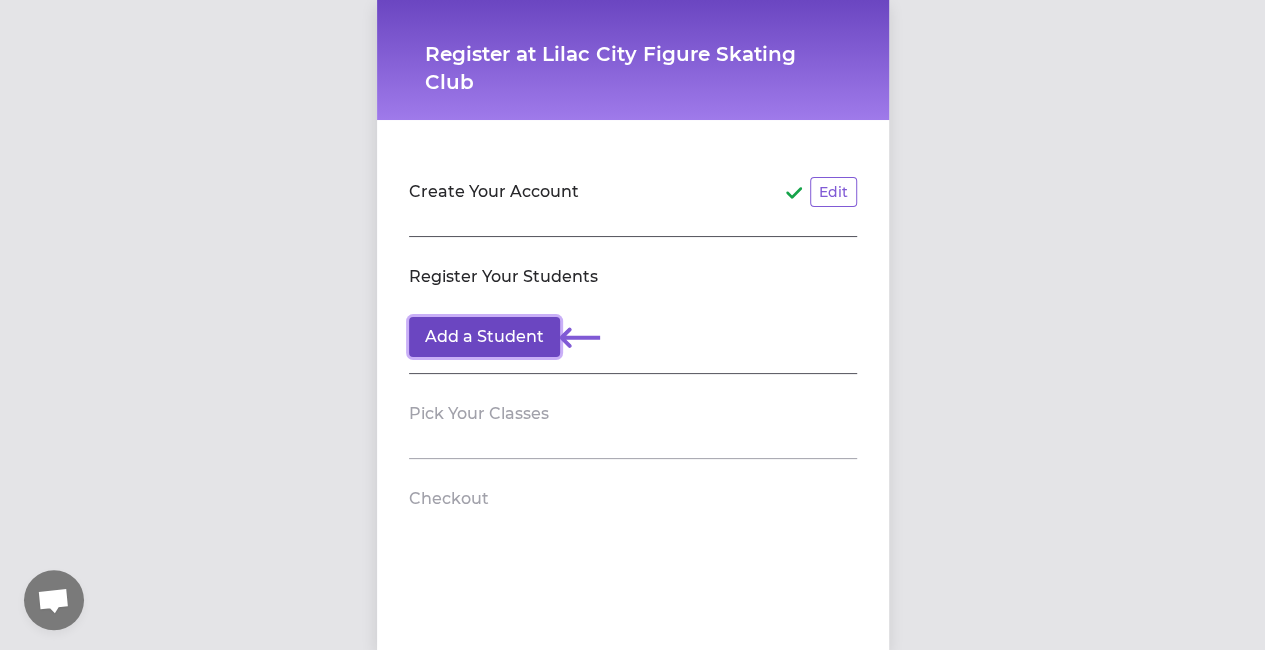 click on "Add a Student" at bounding box center (484, 337) 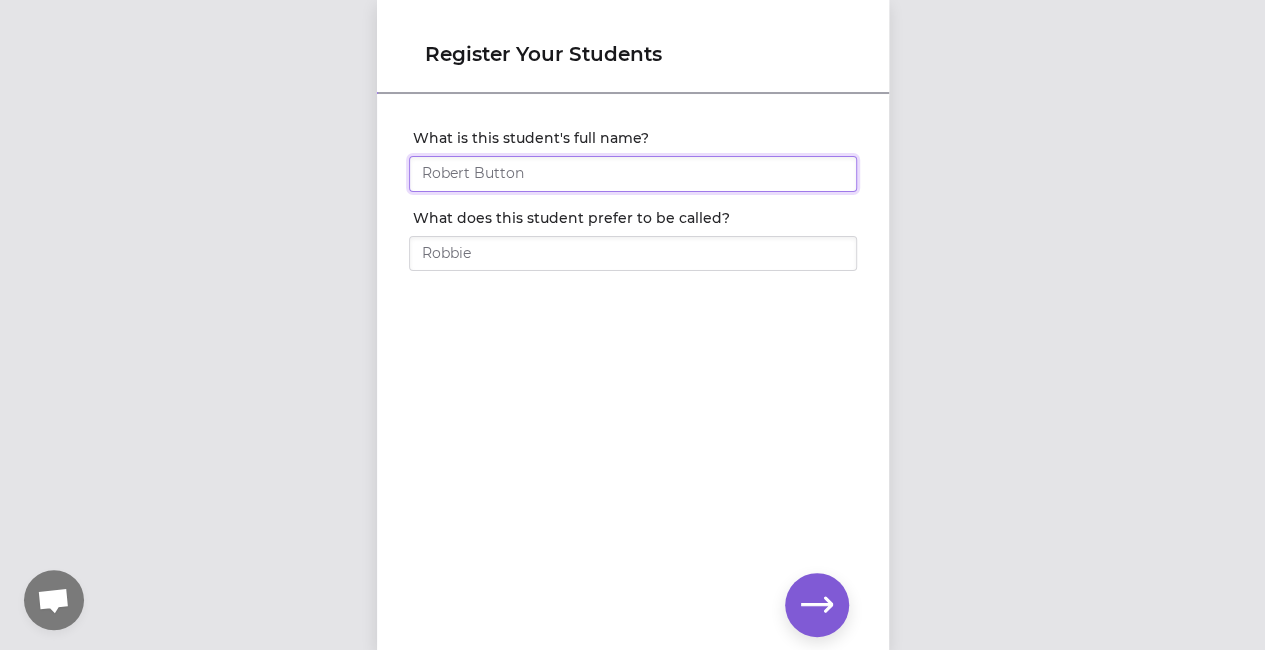 click on "What is this student's full name?" at bounding box center (633, 174) 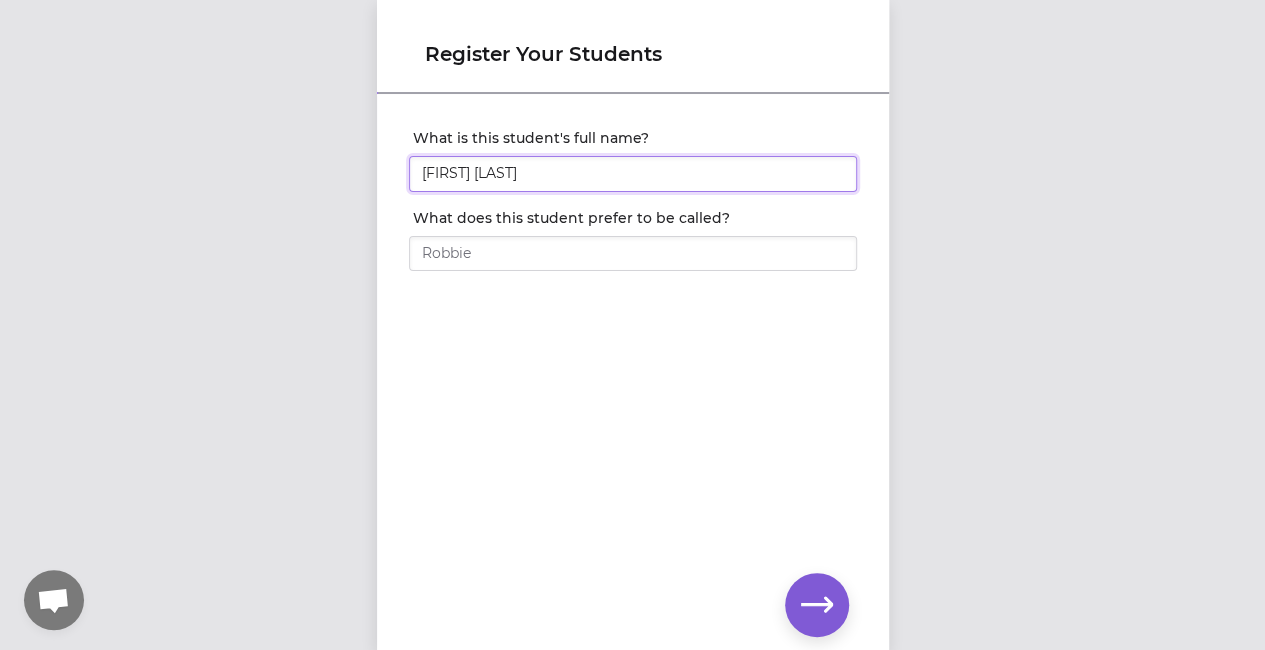 type on "[FIRST] [LAST]" 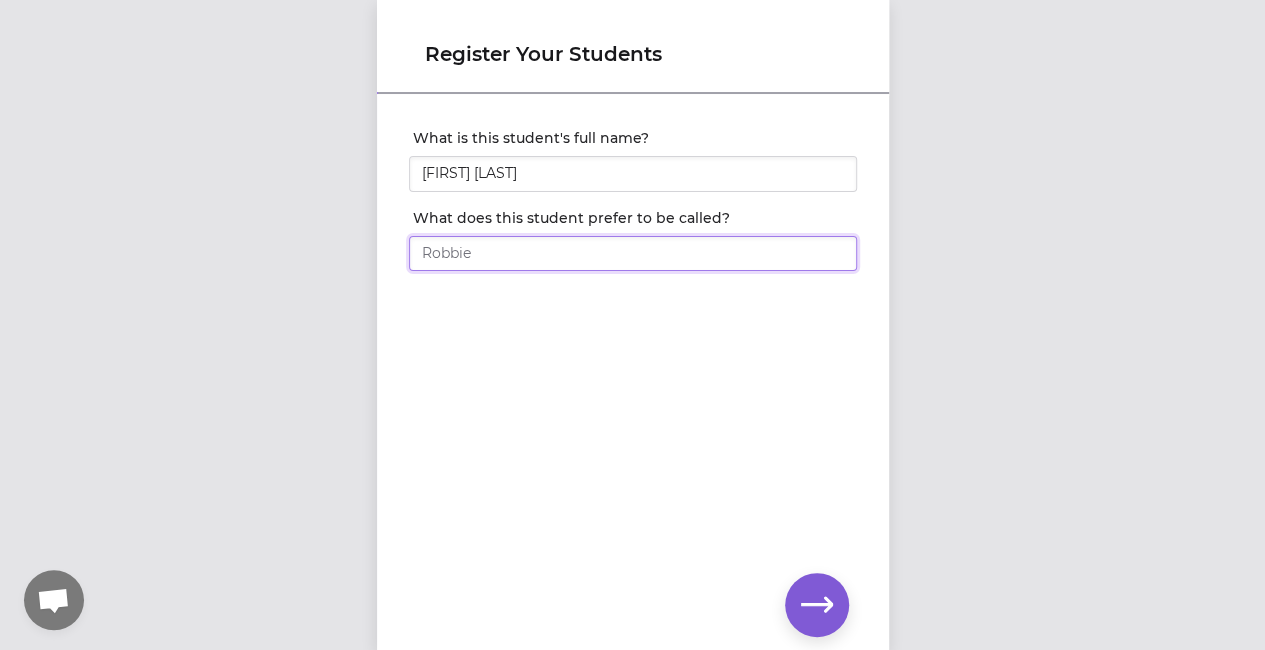 click on "What does this student prefer to be called?" at bounding box center (633, 254) 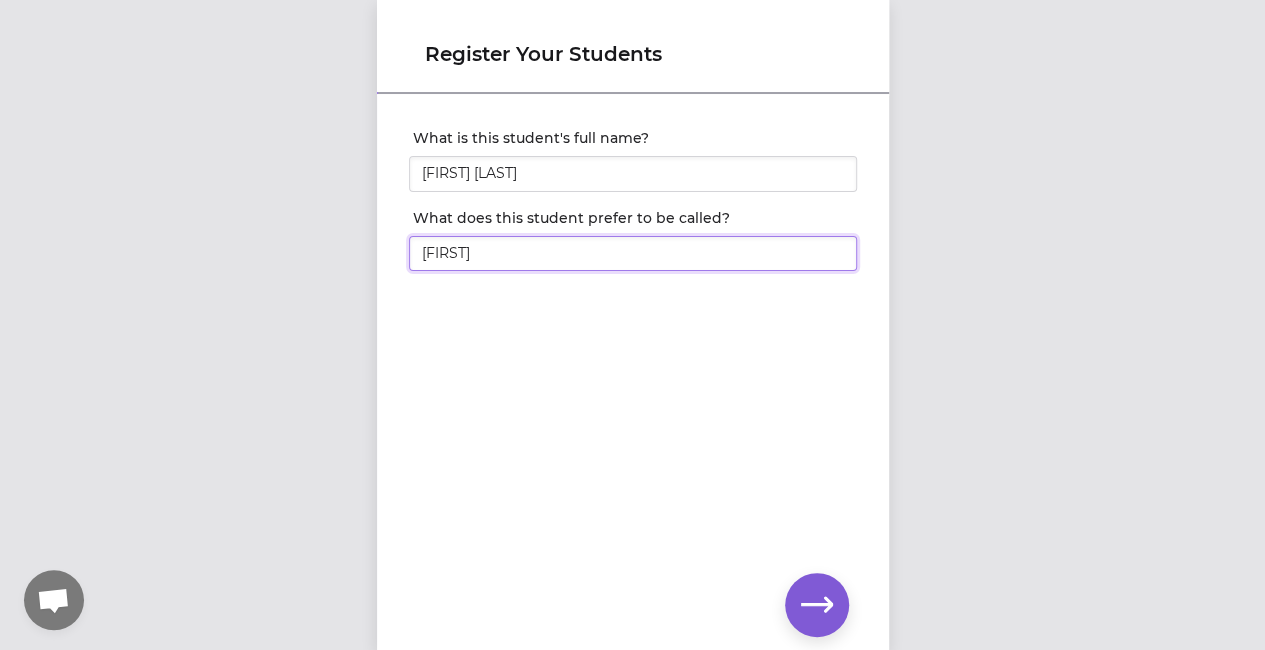 type on "[FIRST]" 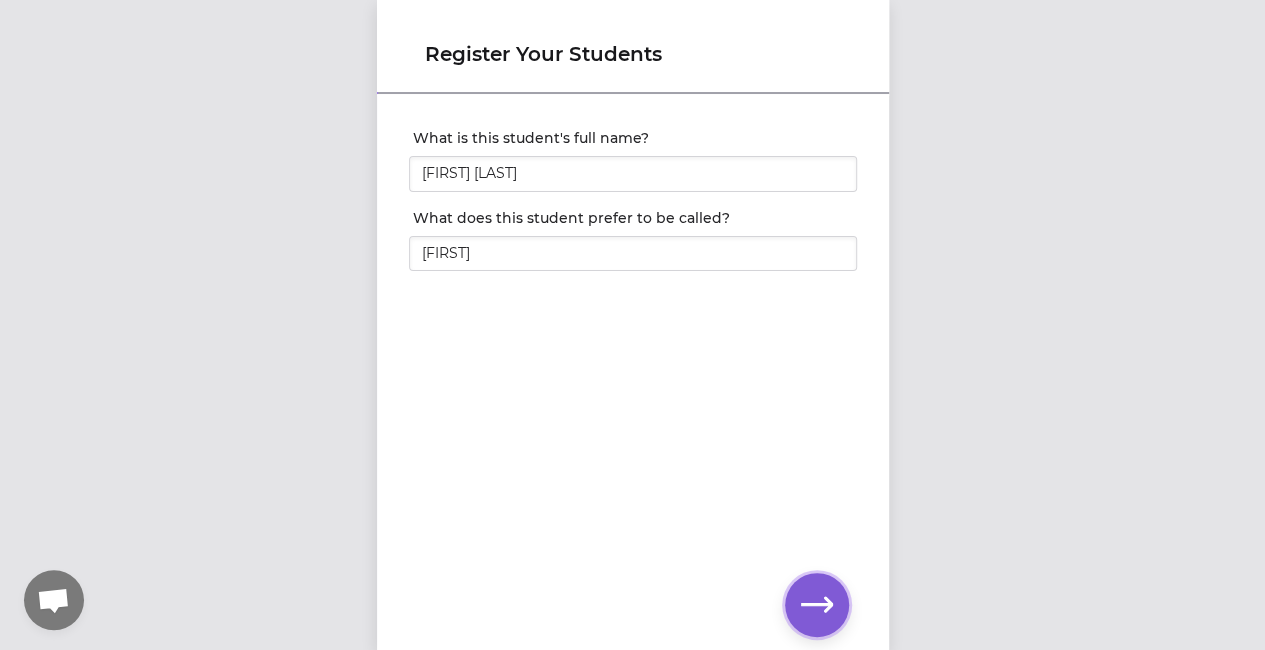 click 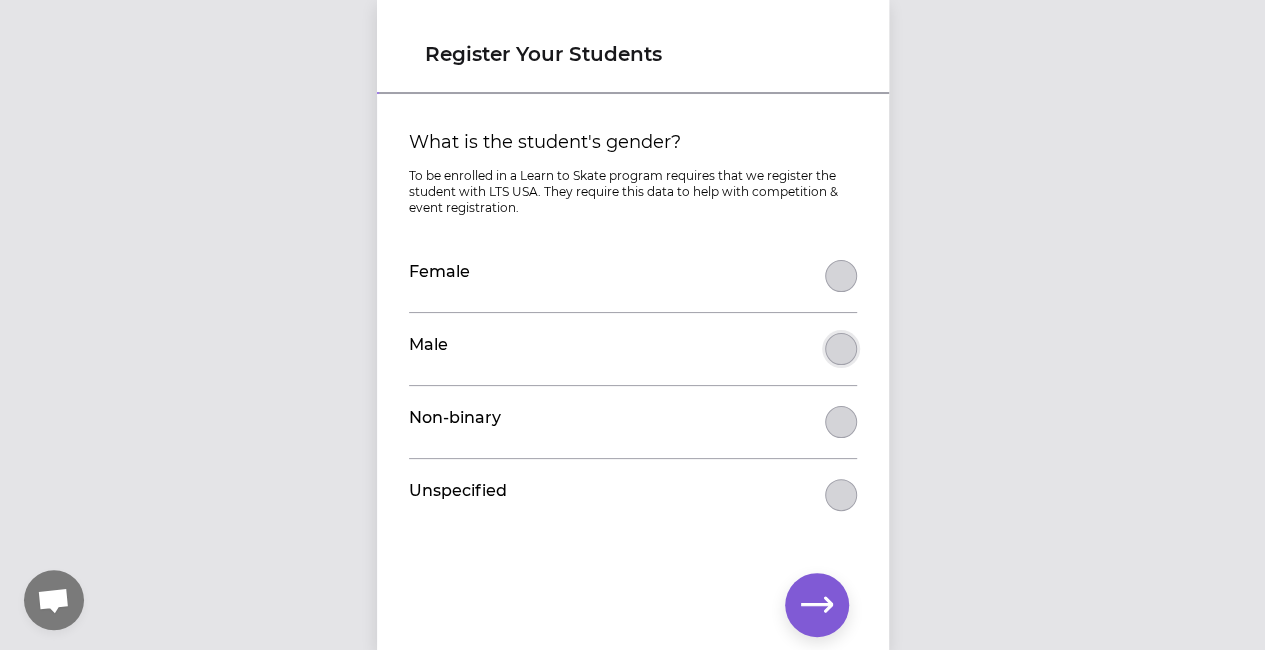 click on "What is the student's gender?" at bounding box center (841, 276) 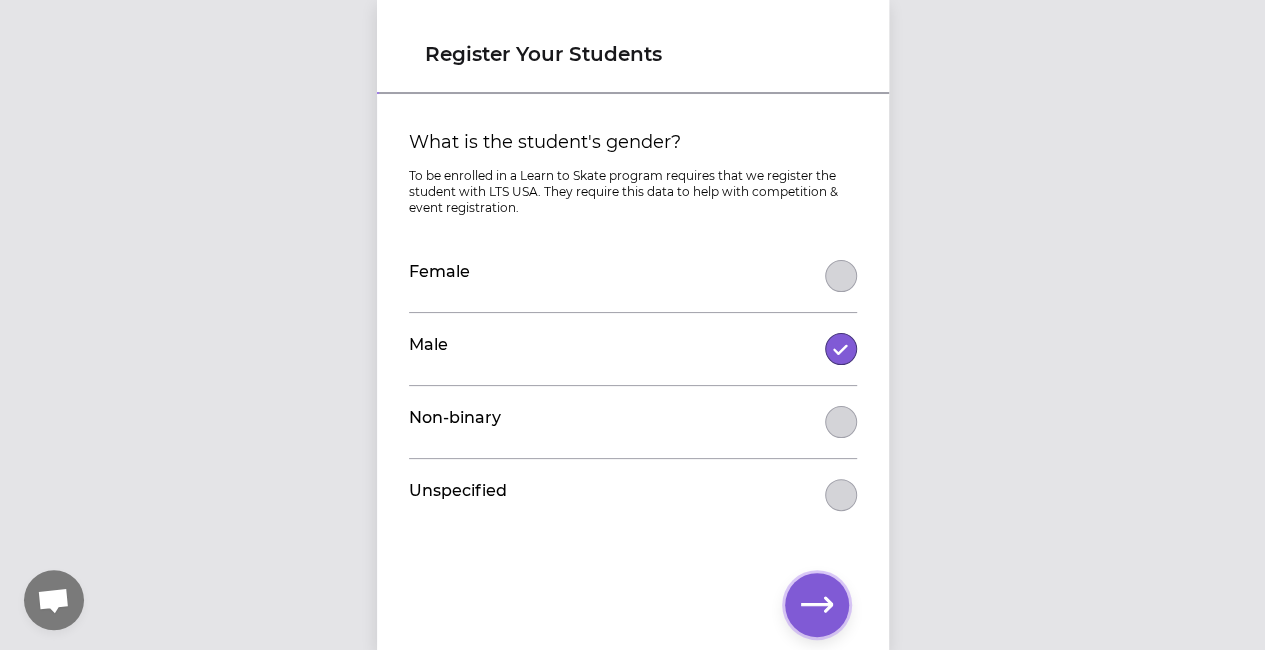 click 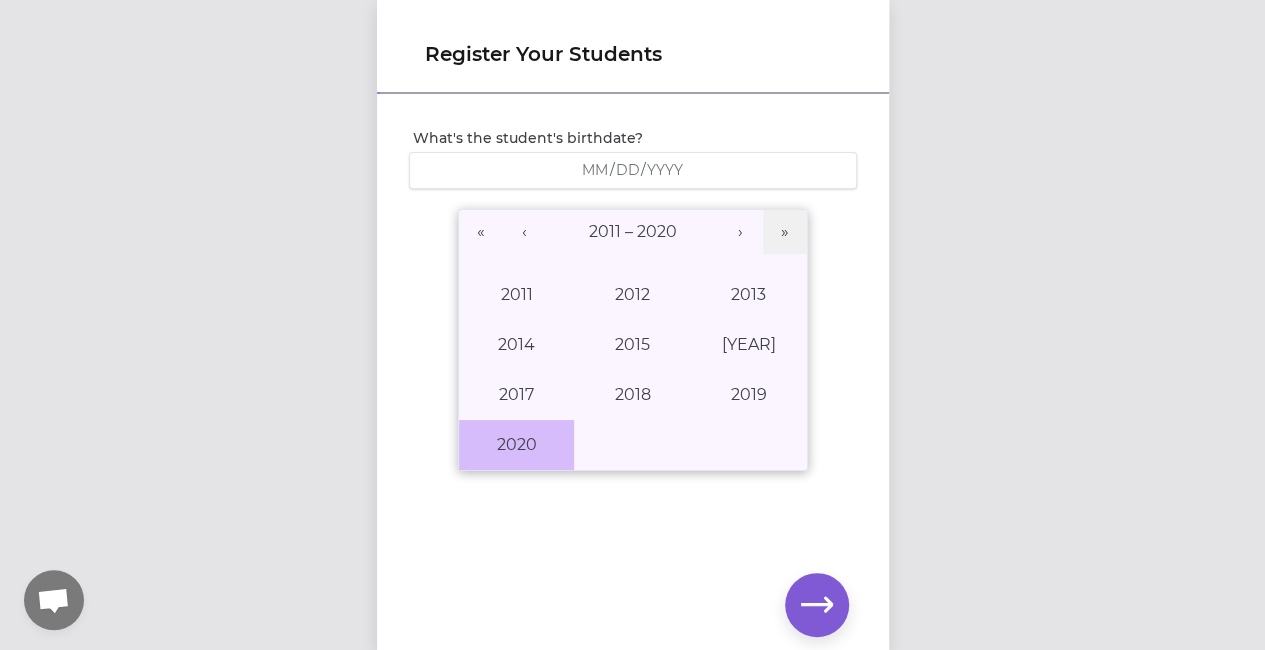 click on "2020" at bounding box center [517, 445] 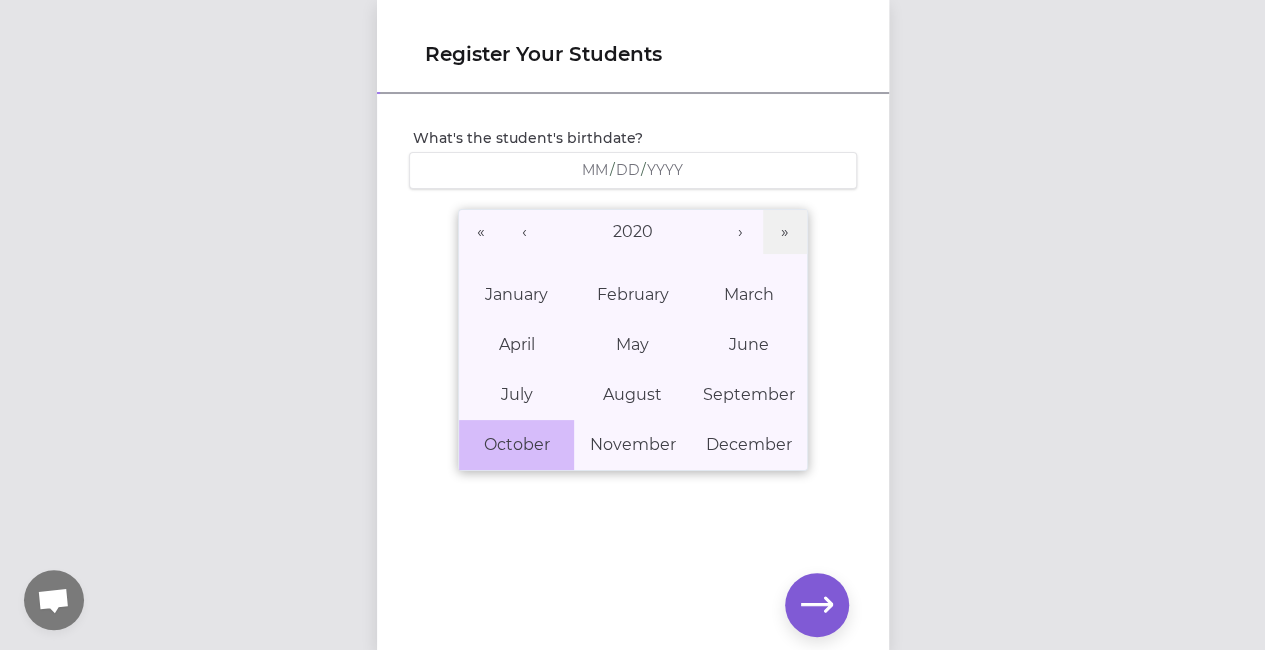 click on "October" at bounding box center (516, 444) 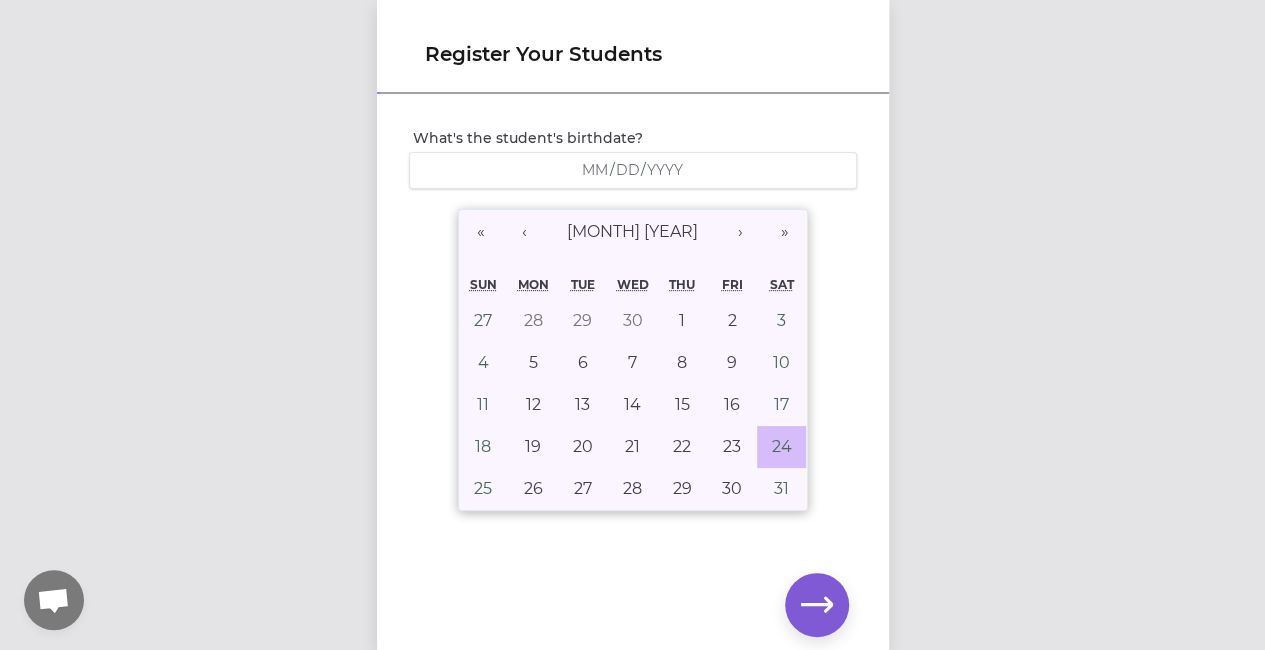click on "24" at bounding box center [782, 446] 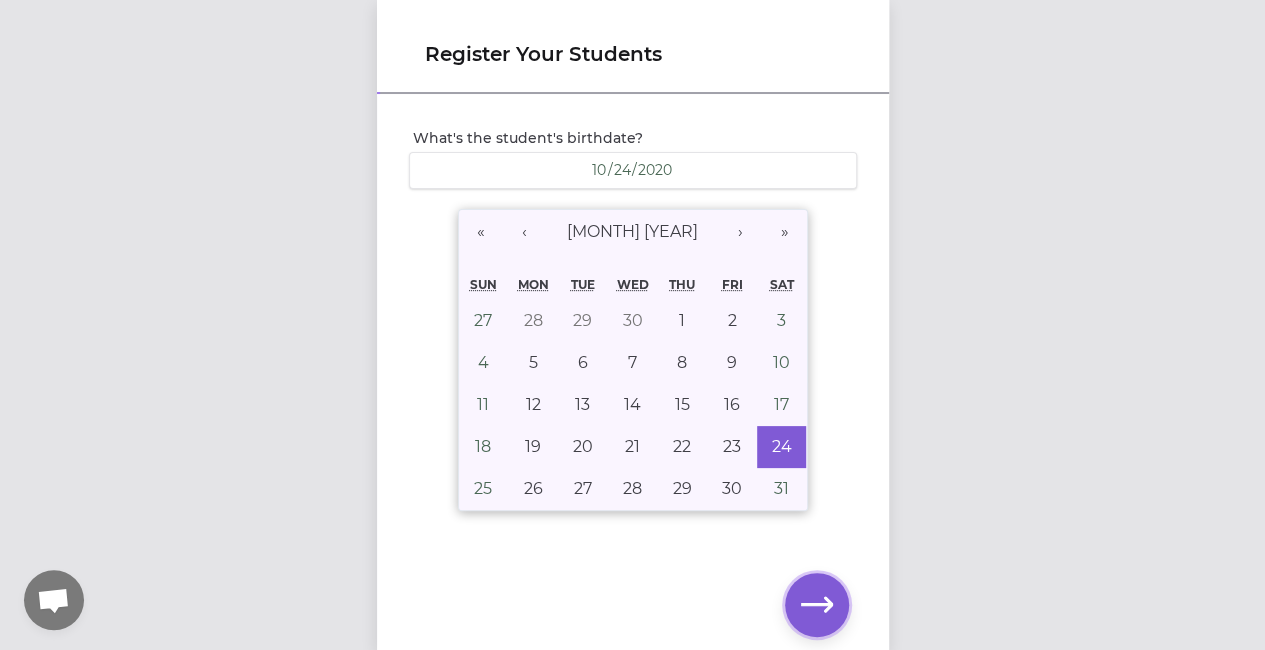 click 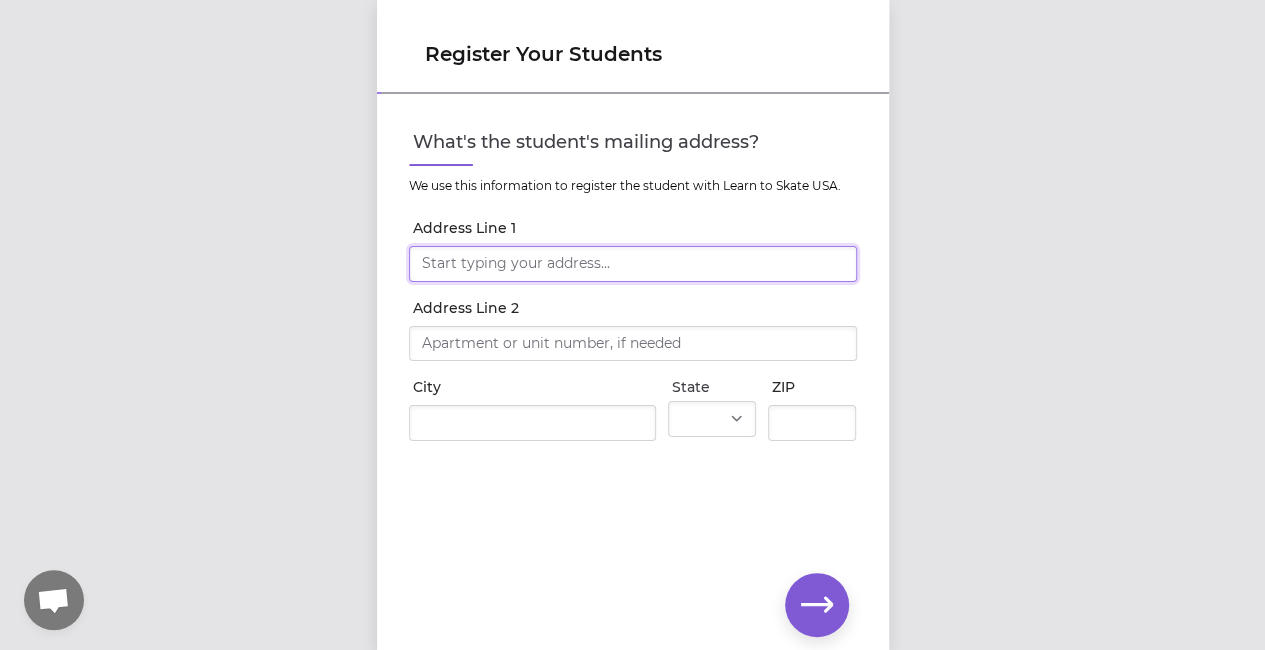 click on "Address Line 1" at bounding box center [633, 264] 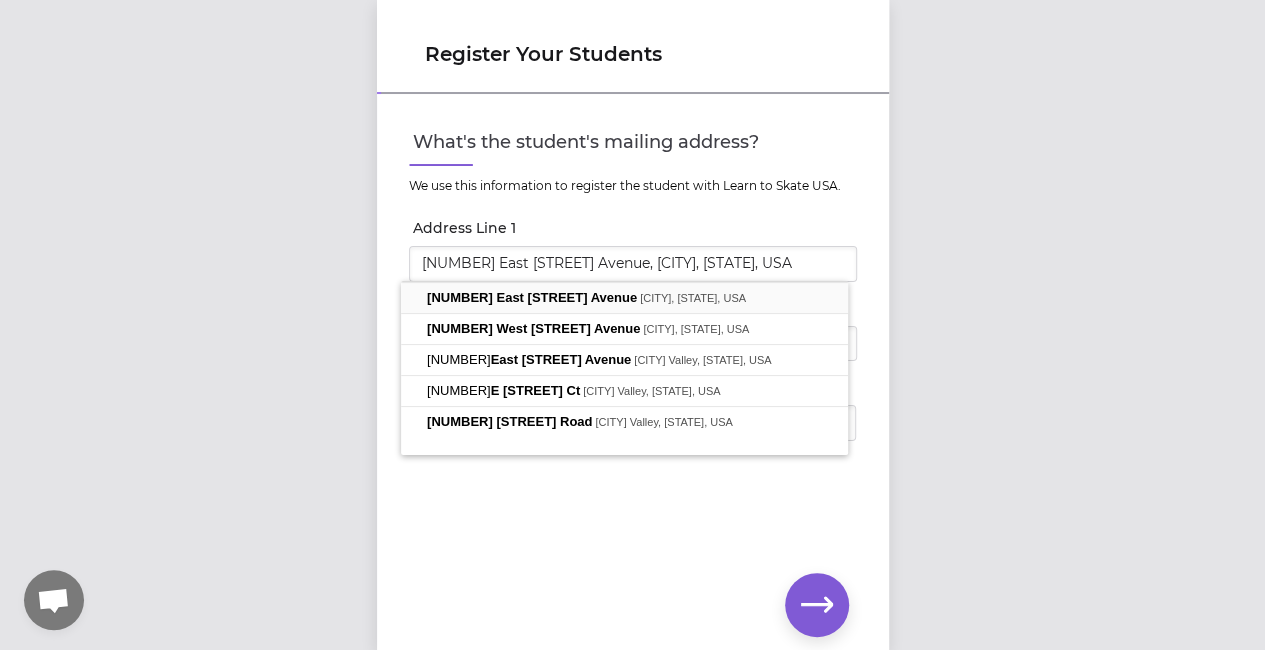 type on "[NUMBER] E [STREET] Ave" 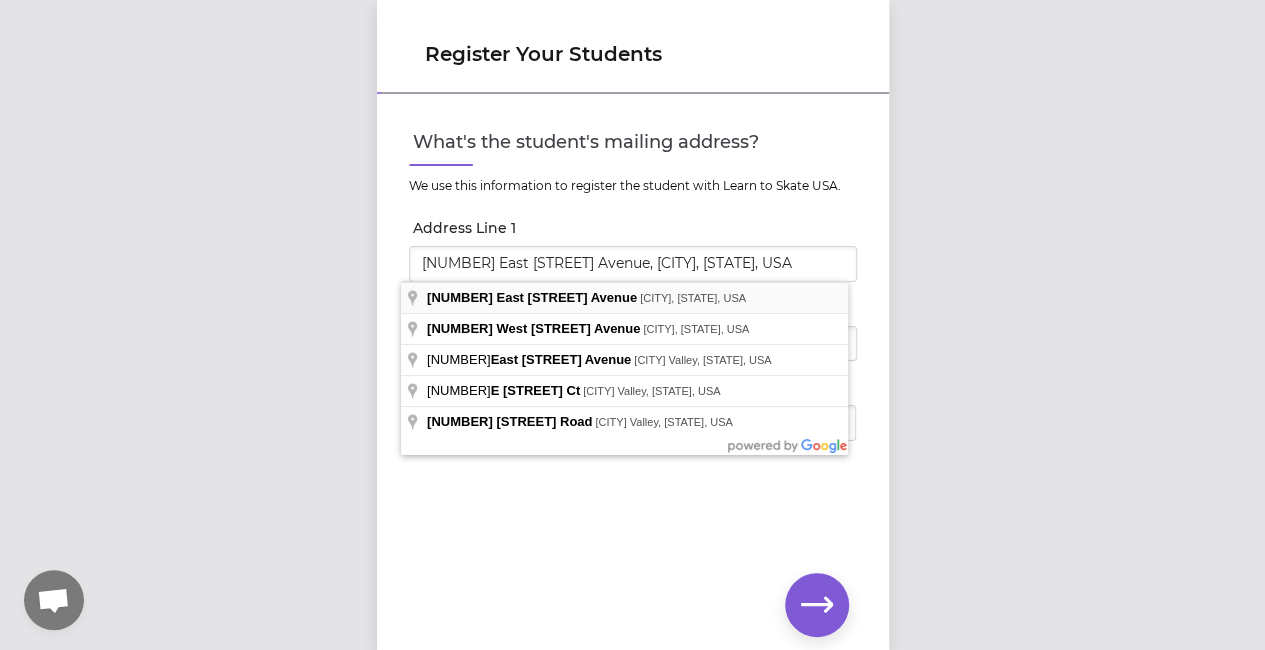 type on "[CITY]" 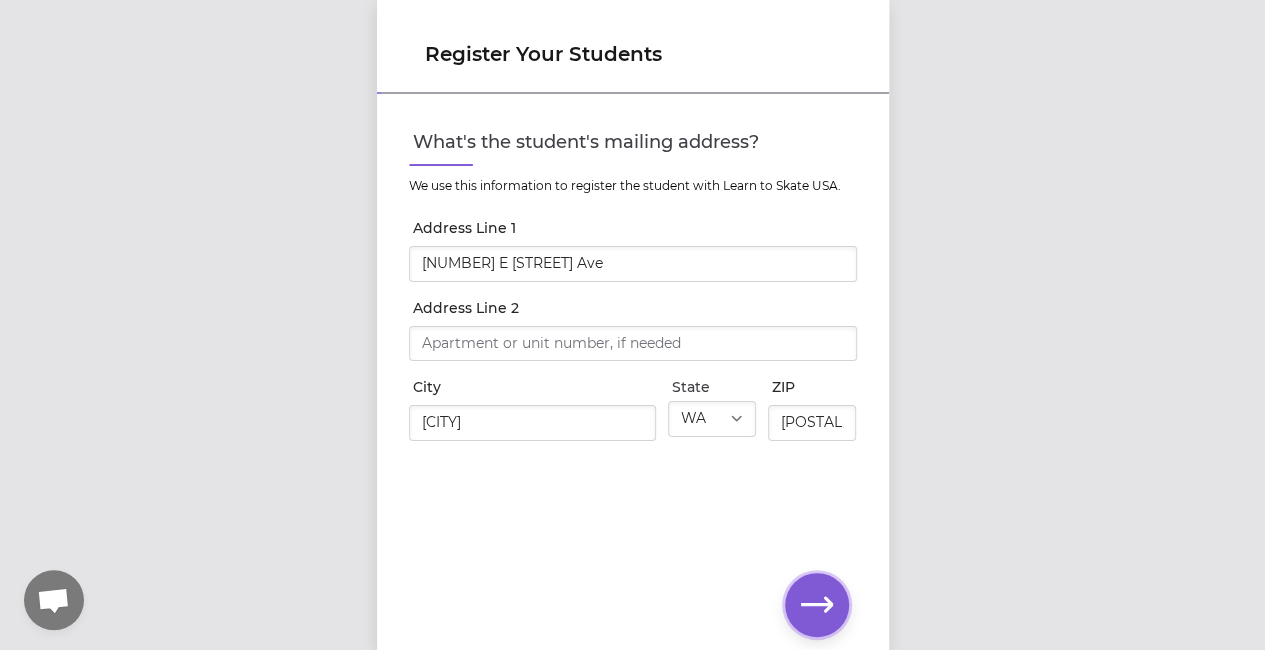 click 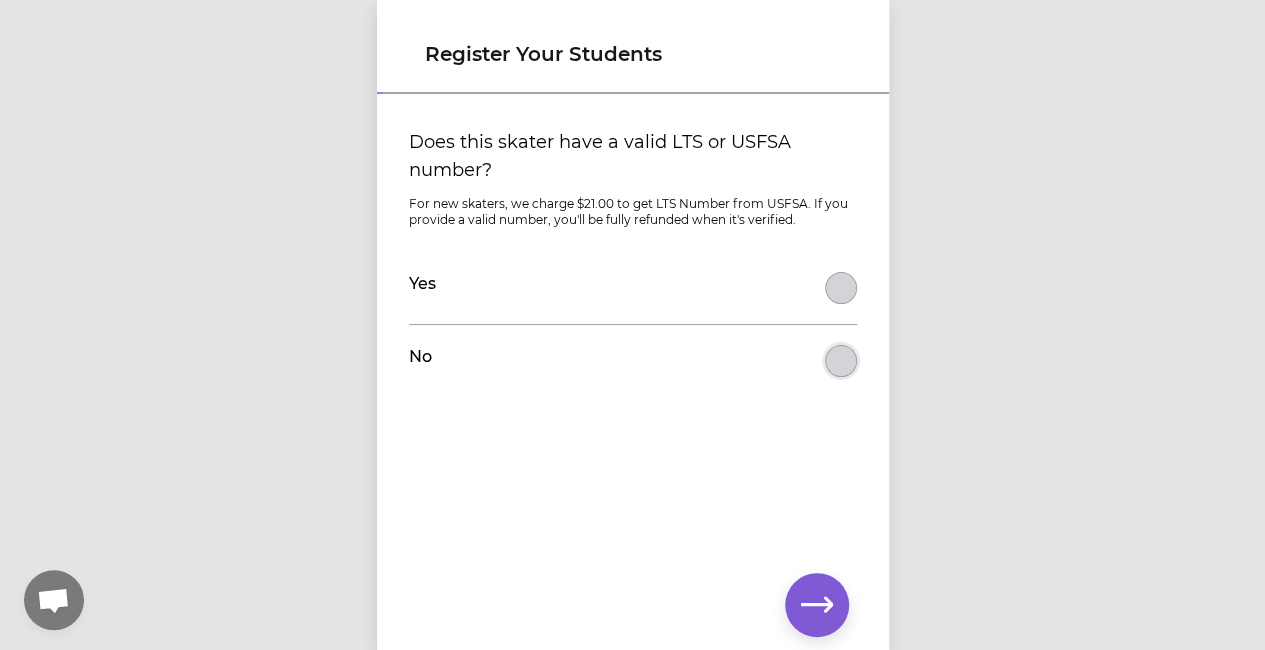 click on "Does this skater have a valid LTS or USFSA number?" at bounding box center (841, 288) 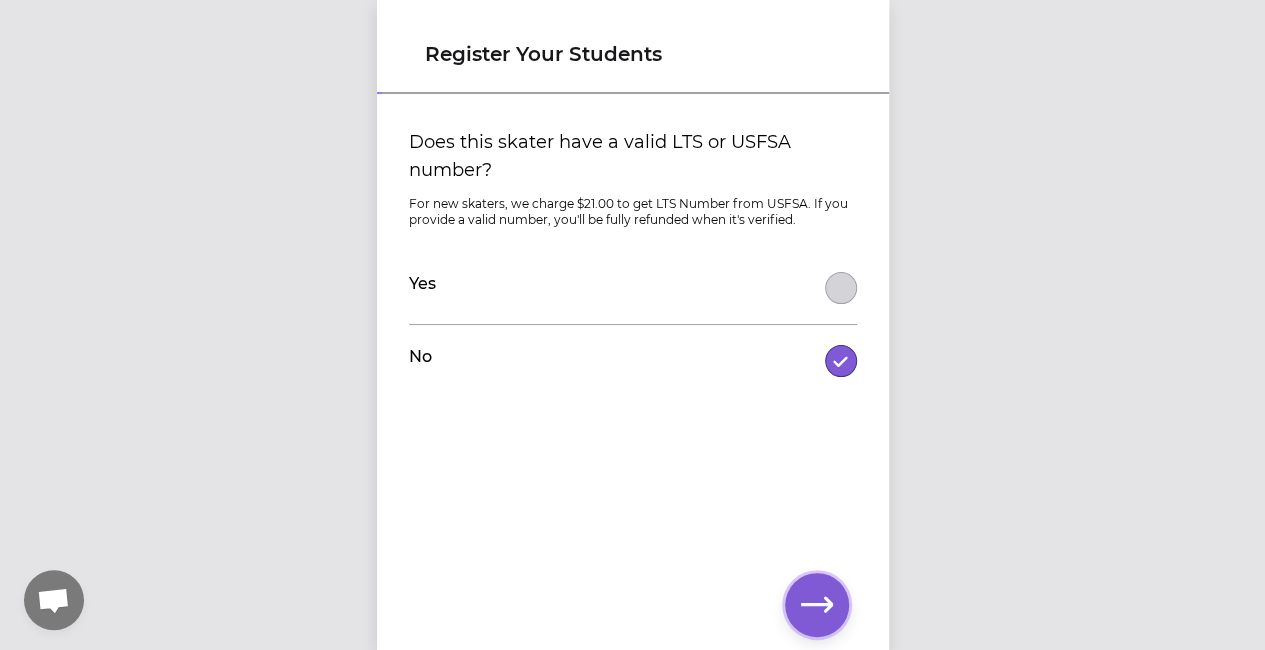 click 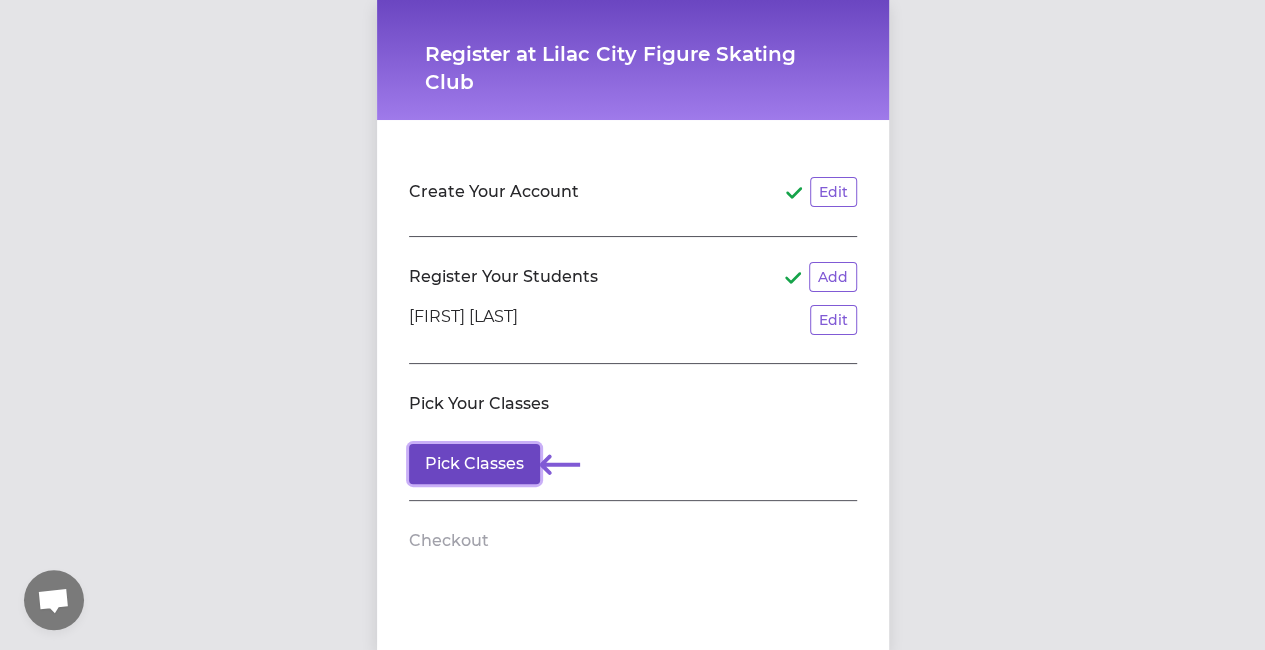 click on "Pick Classes" at bounding box center [474, 464] 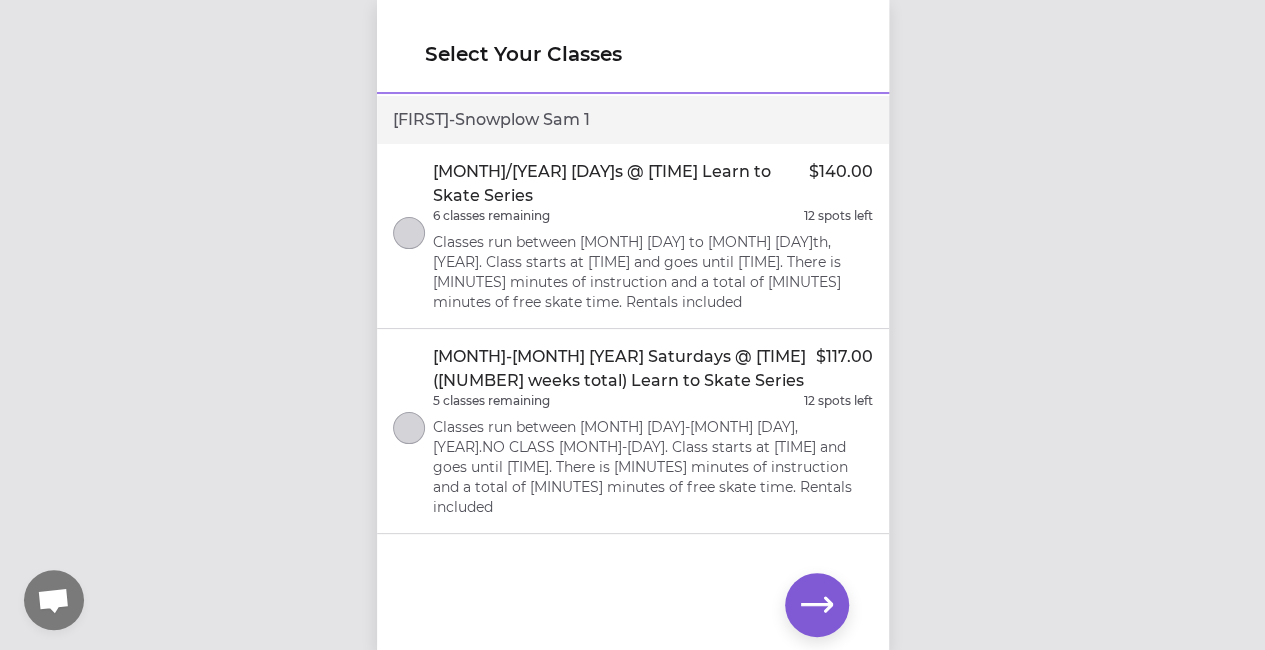 scroll, scrollTop: 0, scrollLeft: 0, axis: both 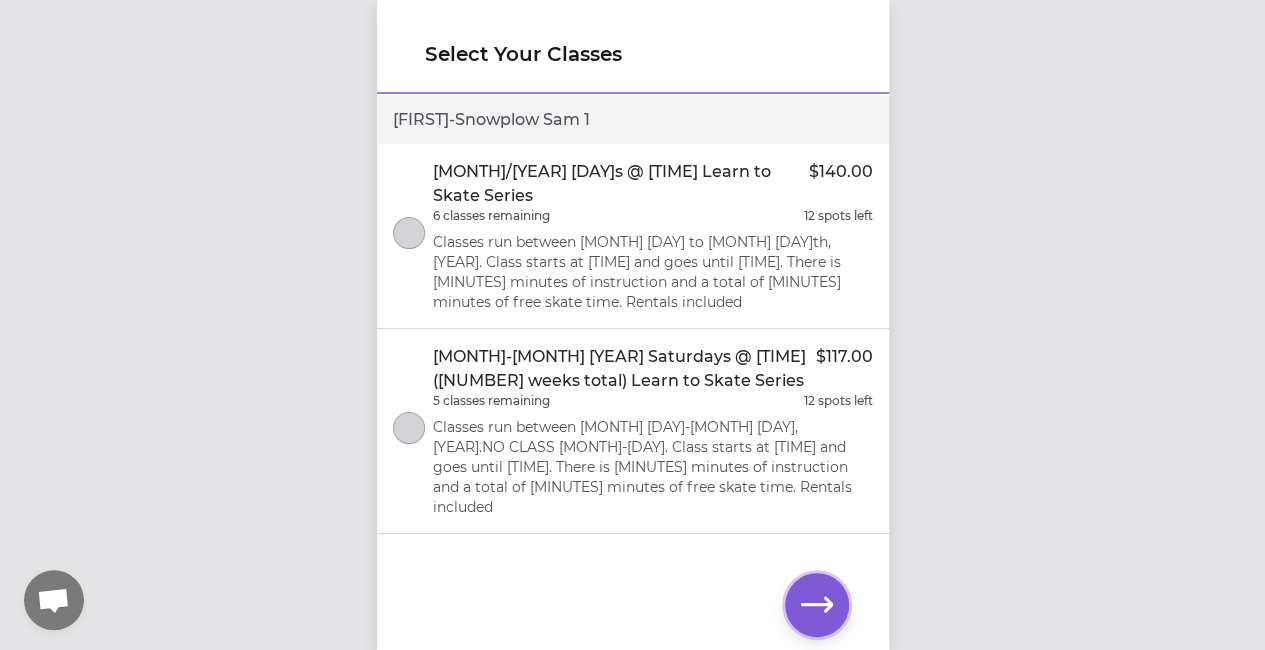 click at bounding box center [817, 605] 